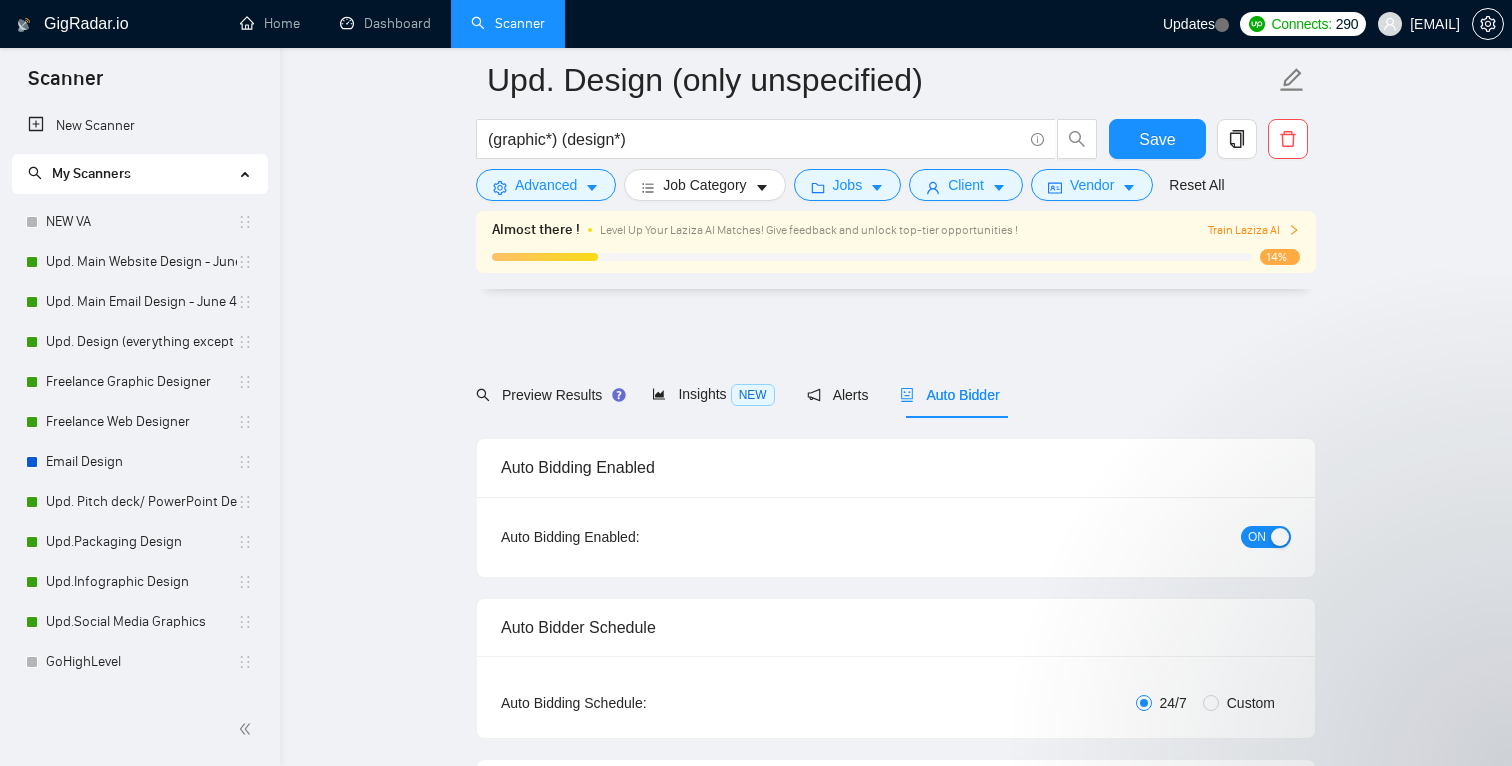 scroll, scrollTop: 4697, scrollLeft: 0, axis: vertical 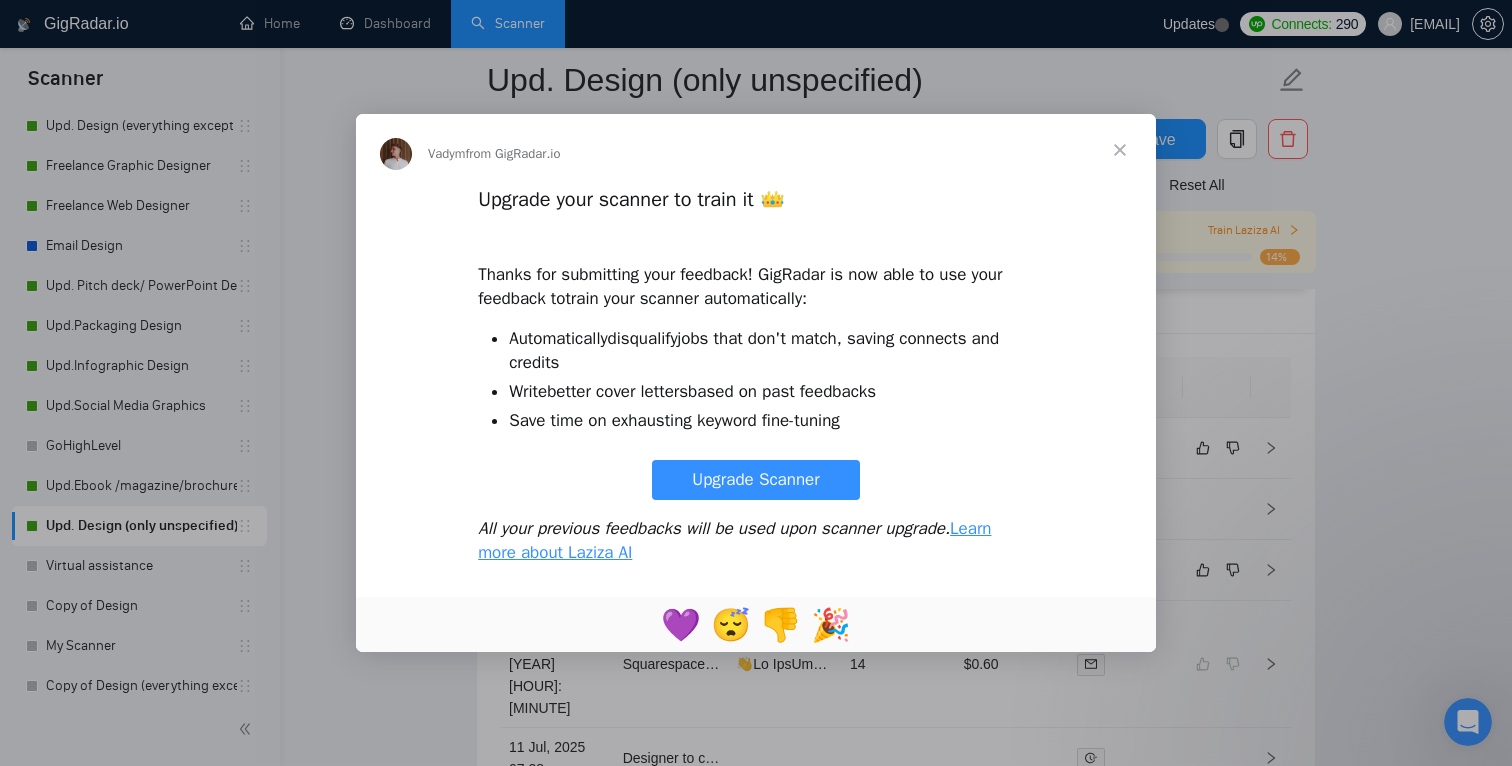 click on "Upgrade Scanner" at bounding box center (755, 480) 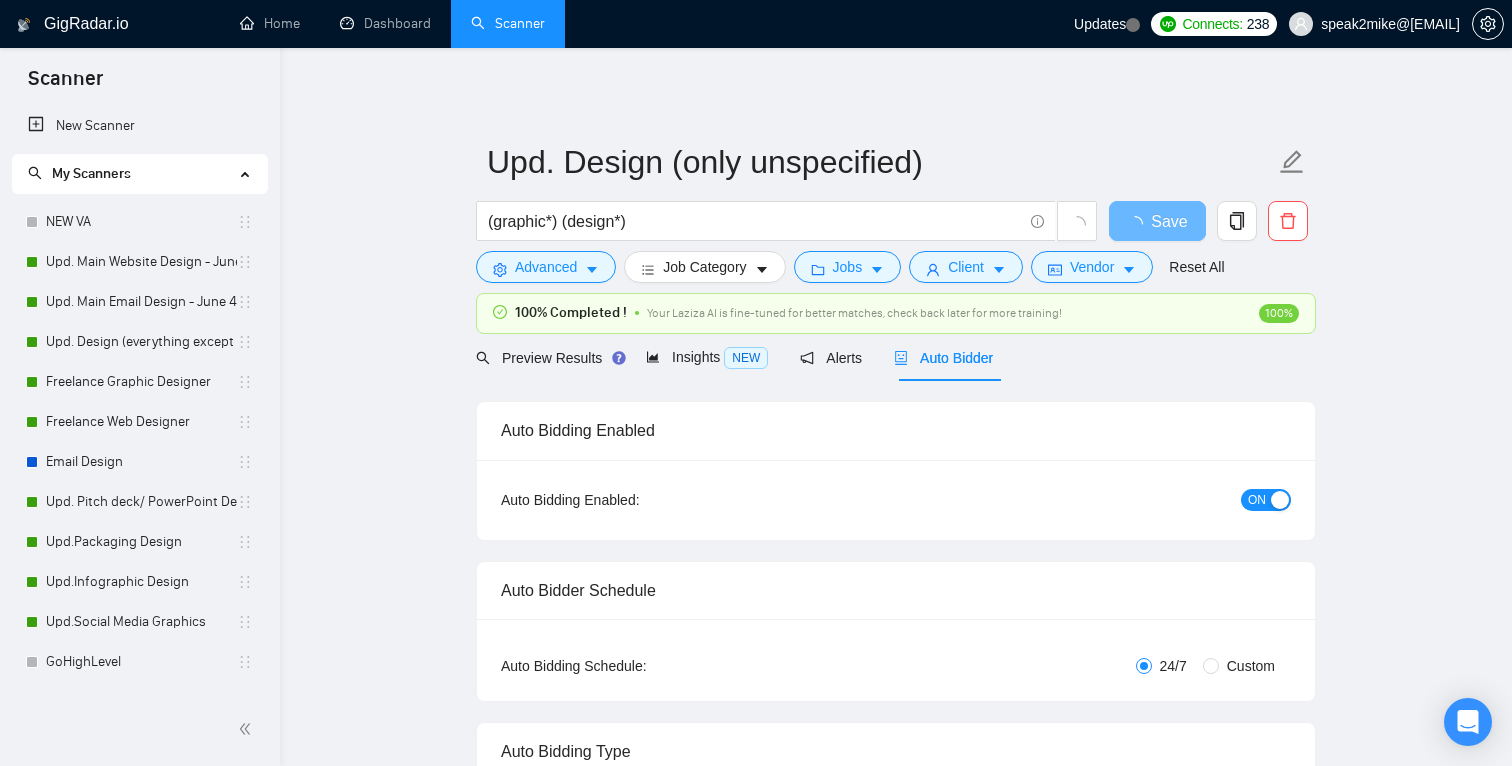 scroll, scrollTop: 0, scrollLeft: 0, axis: both 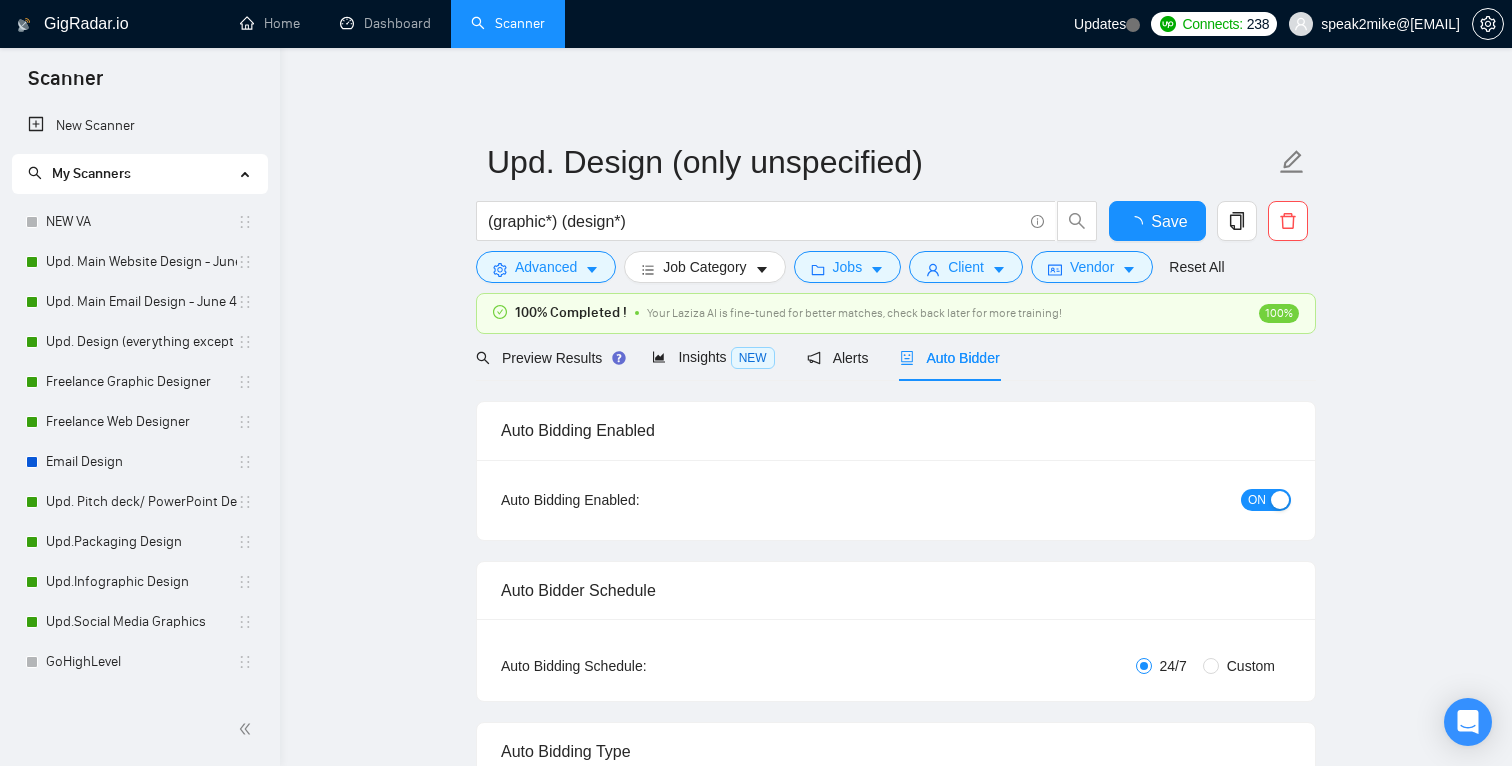 type 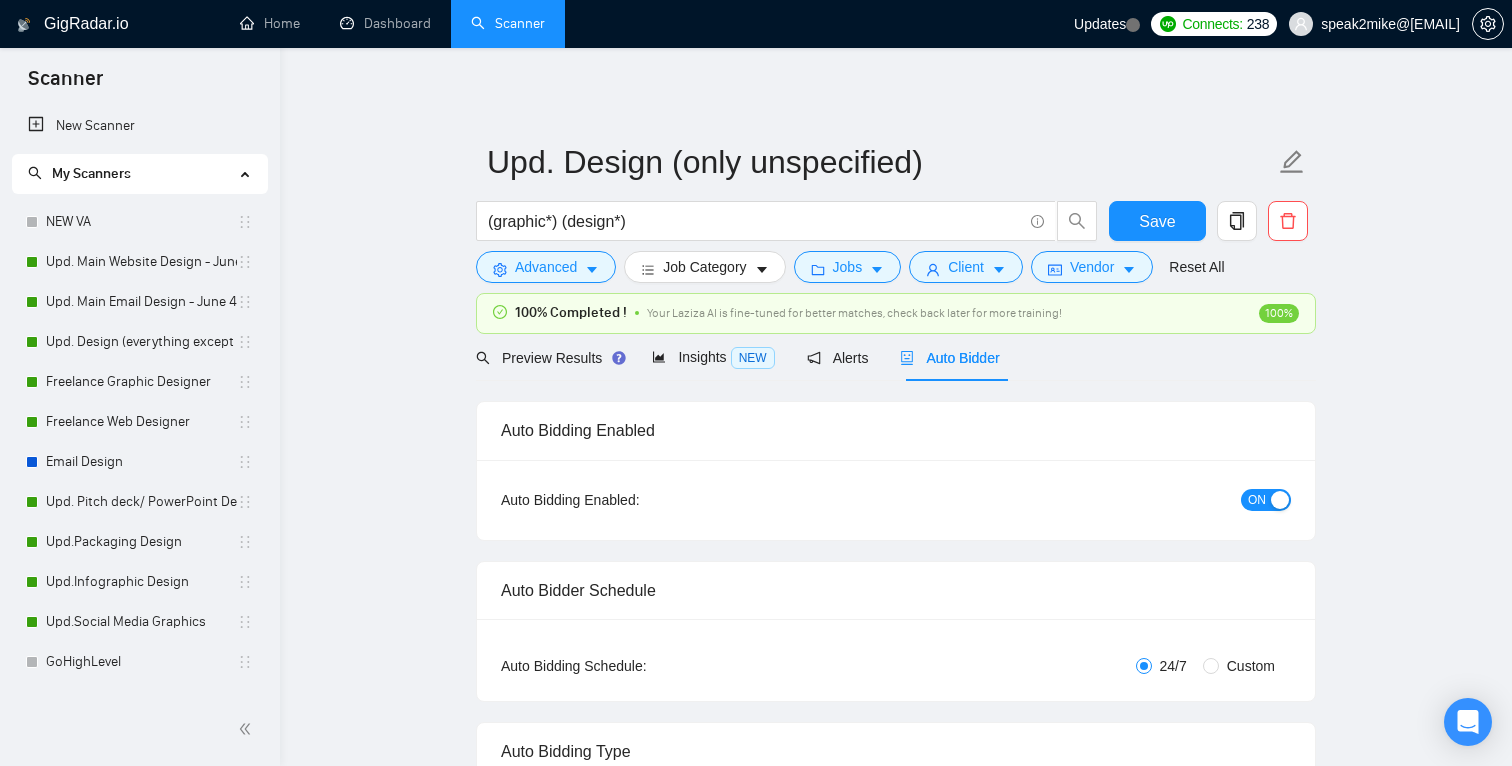 click on "Upd. Design (only unspecified) (graphic*) (design*) Save Advanced   Job Category   Jobs   Client   Vendor   Reset All 100% Completed ! Your Laziza AI is fine-tuned for better matches, check back later for more training! 100% Preview Results Insights NEW Alerts Auto Bidder Auto Bidding Enabled Auto Bidding Enabled: ON Auto Bidder Schedule Auto Bidding Type: Automated (recommended) Semi-automated Auto Bidding Schedule: 24/7 Custom Custom Auto Bidder Schedule Repeat every week on Monday Tuesday Wednesday Thursday Friday Saturday Sunday Active Hours ( America/Toronto ): From: To: ( 24  hours) America/Toronto Auto Bidding Type Select your bidding algorithm: Choose the algorithm for you bidding. The price per proposal does not include your connects expenditure. Template Bidder Works great for narrow segments and short cover letters that don't change. 0.50  credits / proposal Sardor AI 🤖 Personalise your cover letter with ai [placeholders] 1.00  credits / proposal Experimental Laziza AI  👑   NEW   Learn more 1" at bounding box center (896, 2916) 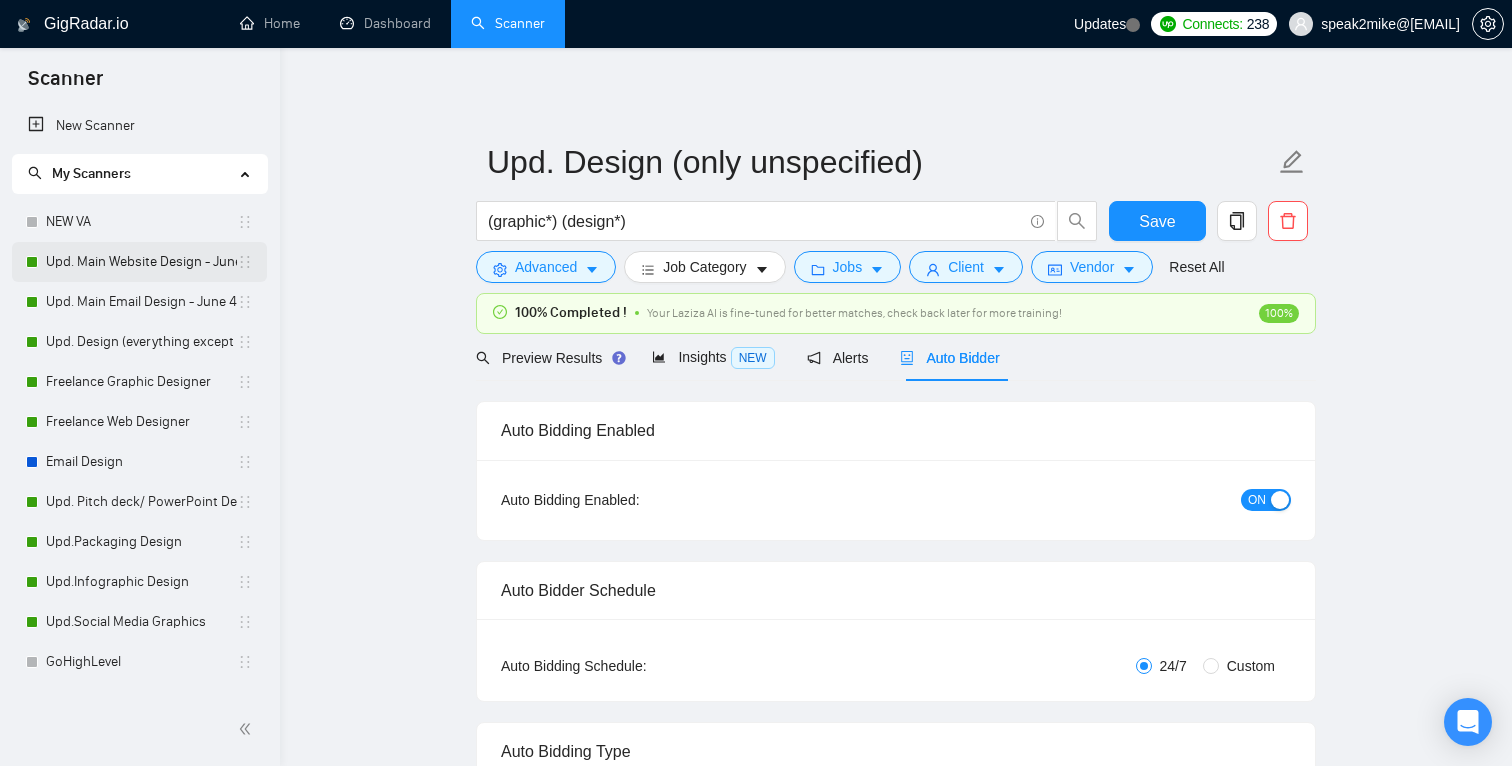 click on "Upd. Main Website Design - June 4 2025" at bounding box center [141, 262] 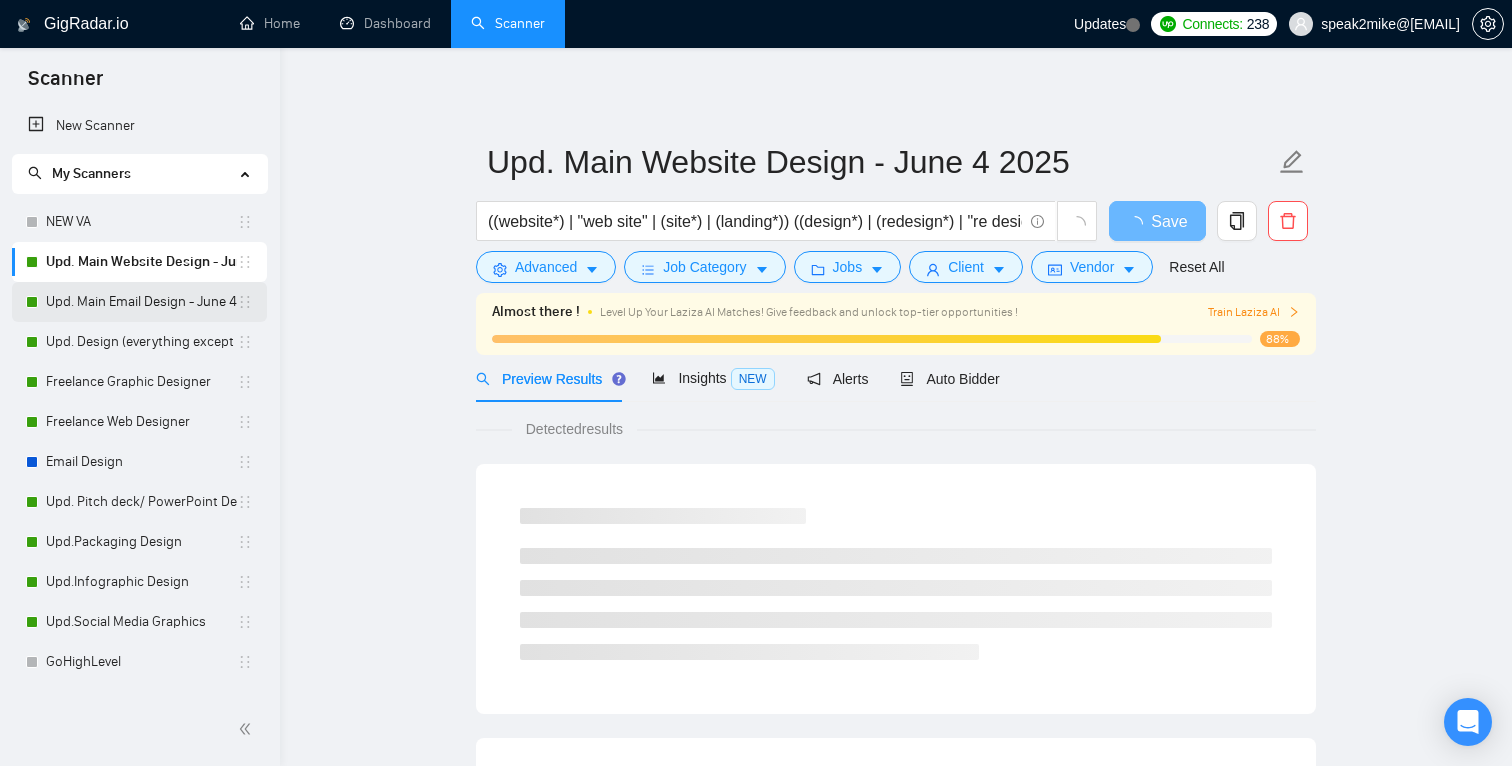 click on "Upd. Main Email Design - June 4 2025" at bounding box center [141, 302] 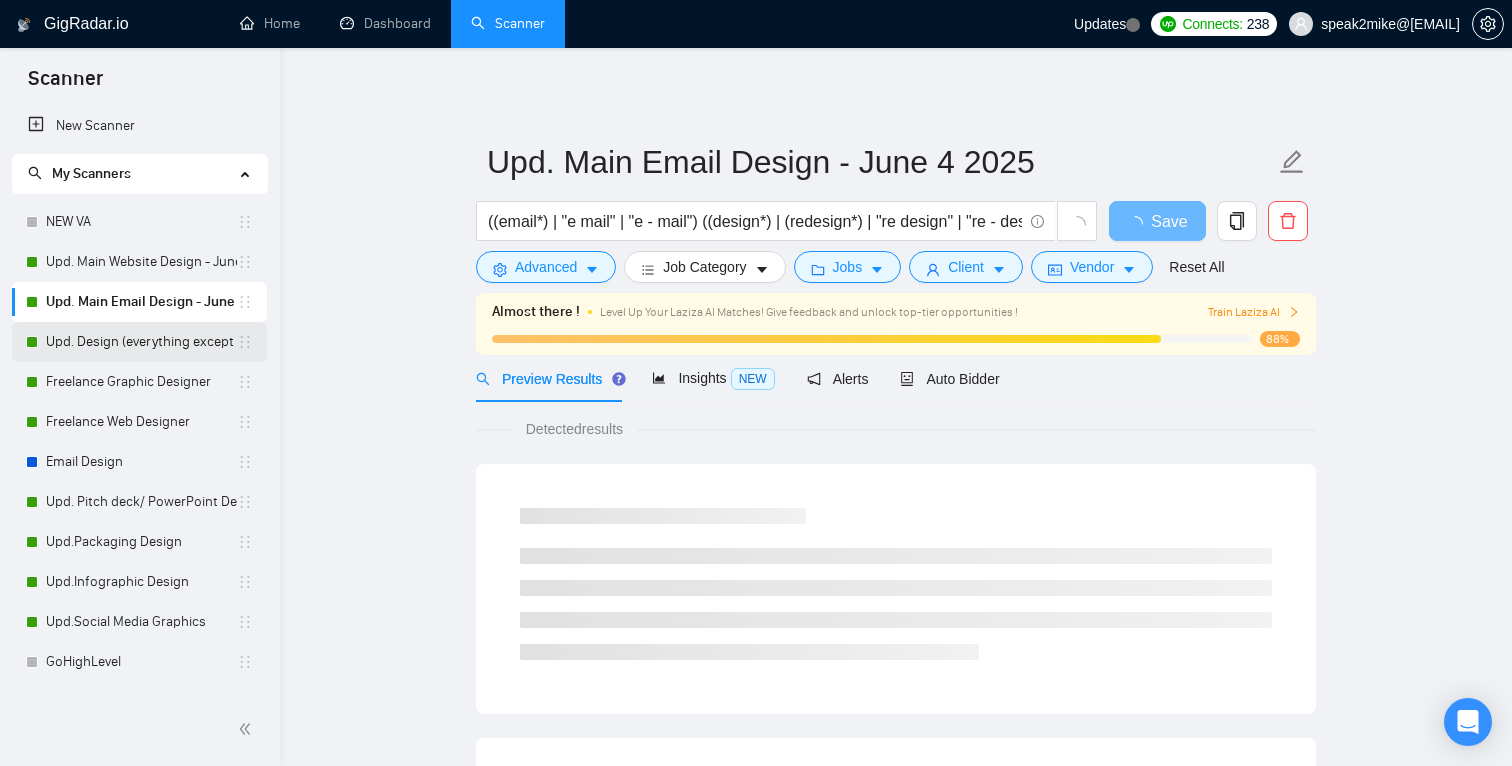 click on "Upd. Design (everything  except unspecified)" at bounding box center [141, 342] 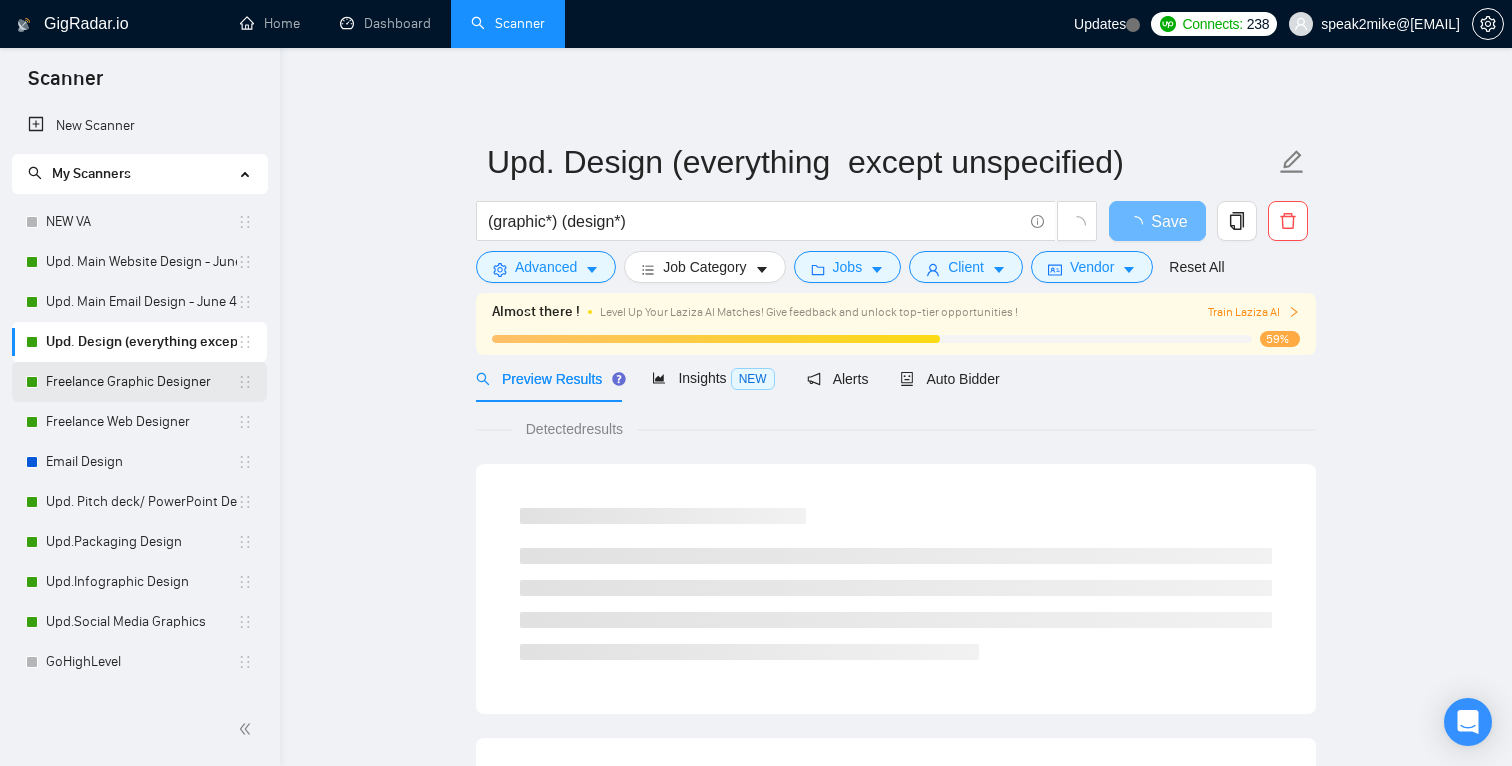 click on "Freelance Graphic Designer" at bounding box center (141, 382) 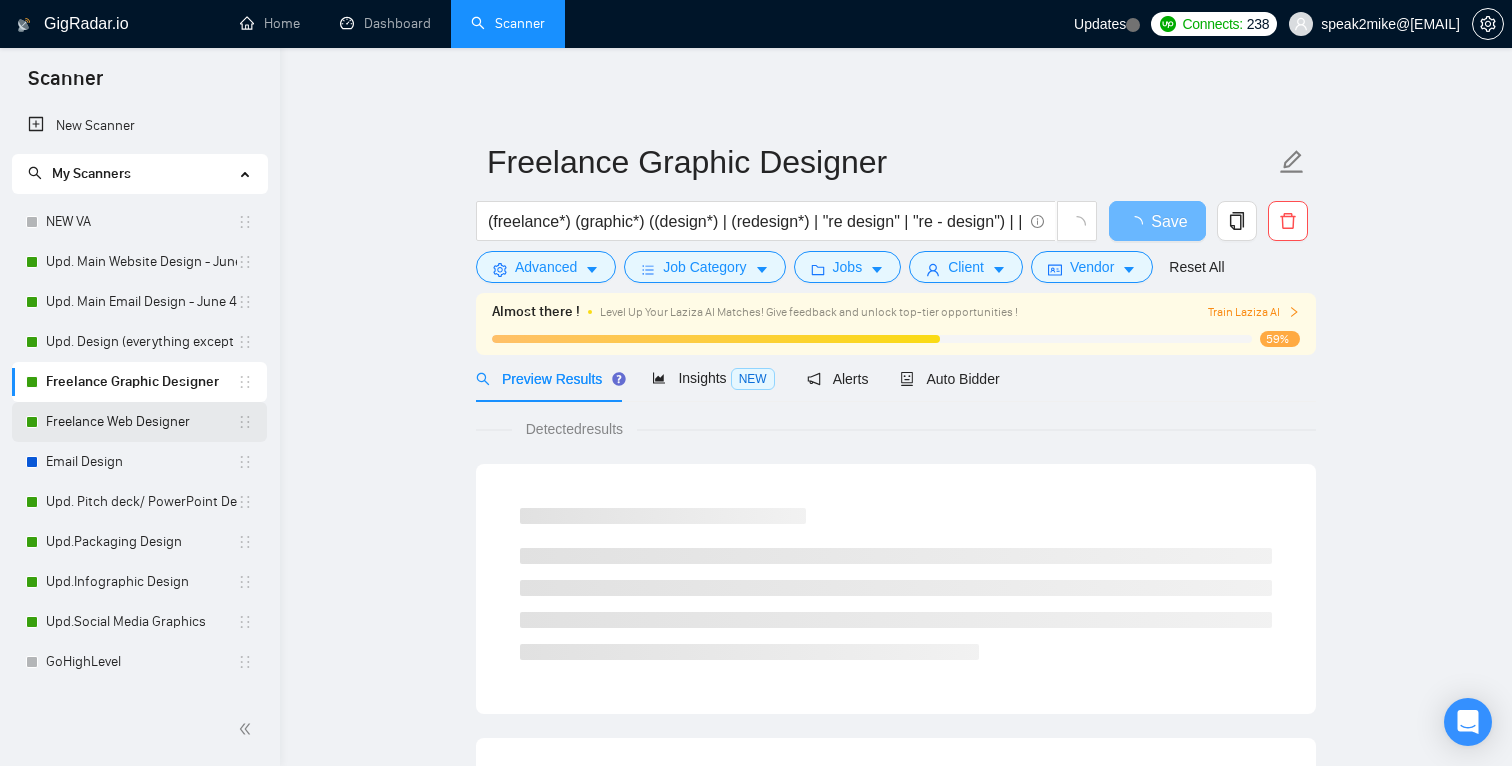 click on "Freelance Web Designer" at bounding box center (141, 422) 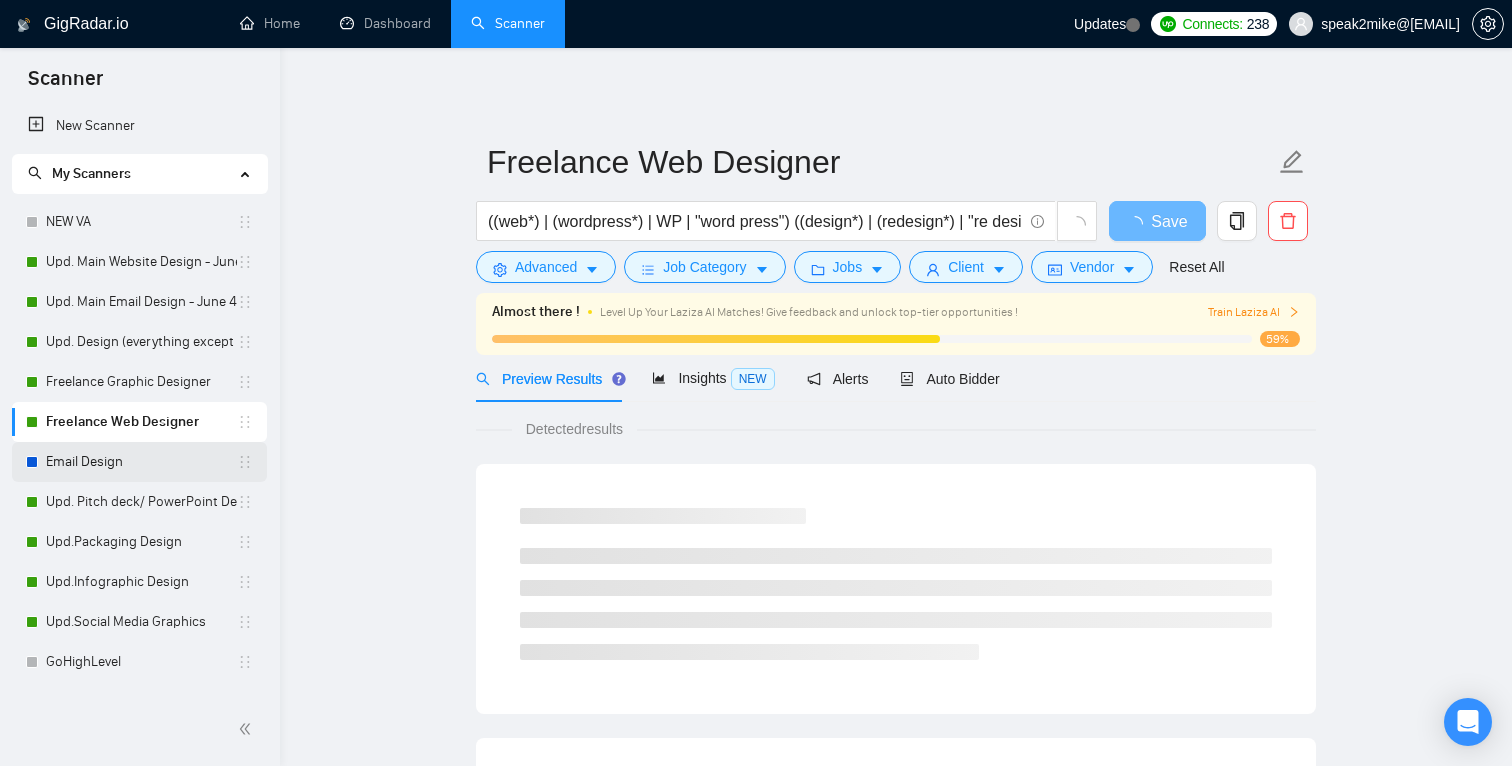 click on "Email Design" at bounding box center [141, 462] 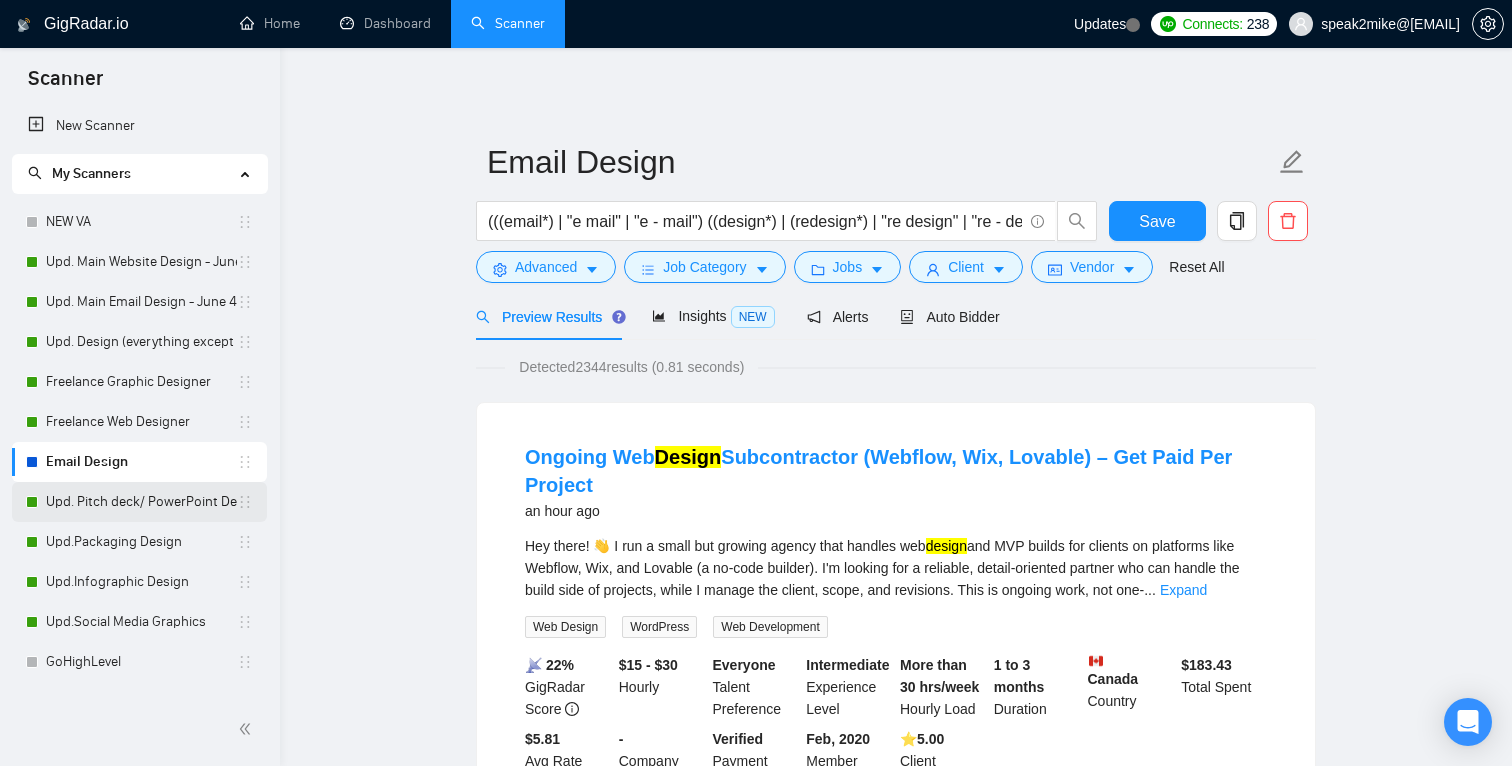 click on "Upd. Pitch deck/ PowerPoint Designer" at bounding box center [141, 502] 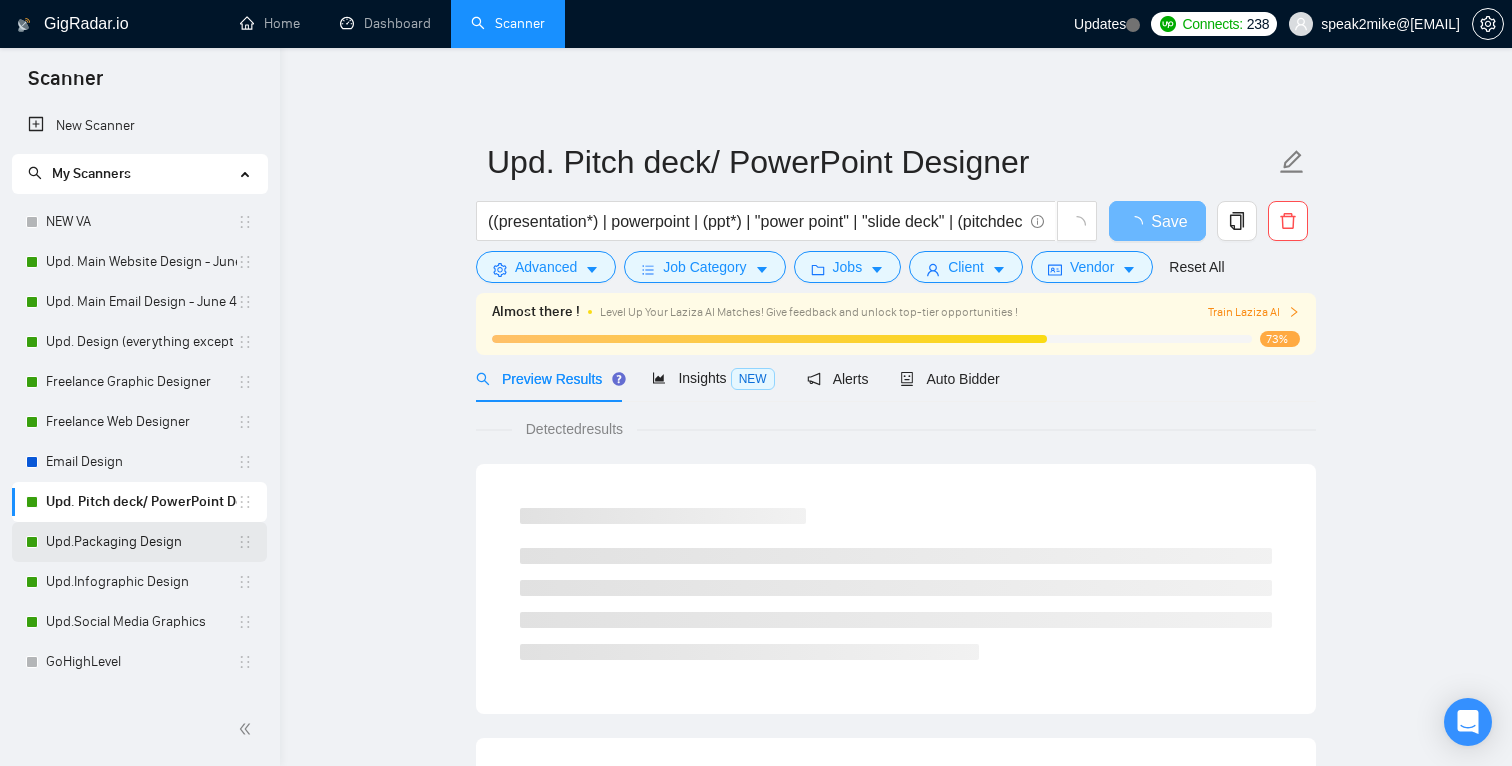 click on "Upd.Packaging Design" at bounding box center (141, 542) 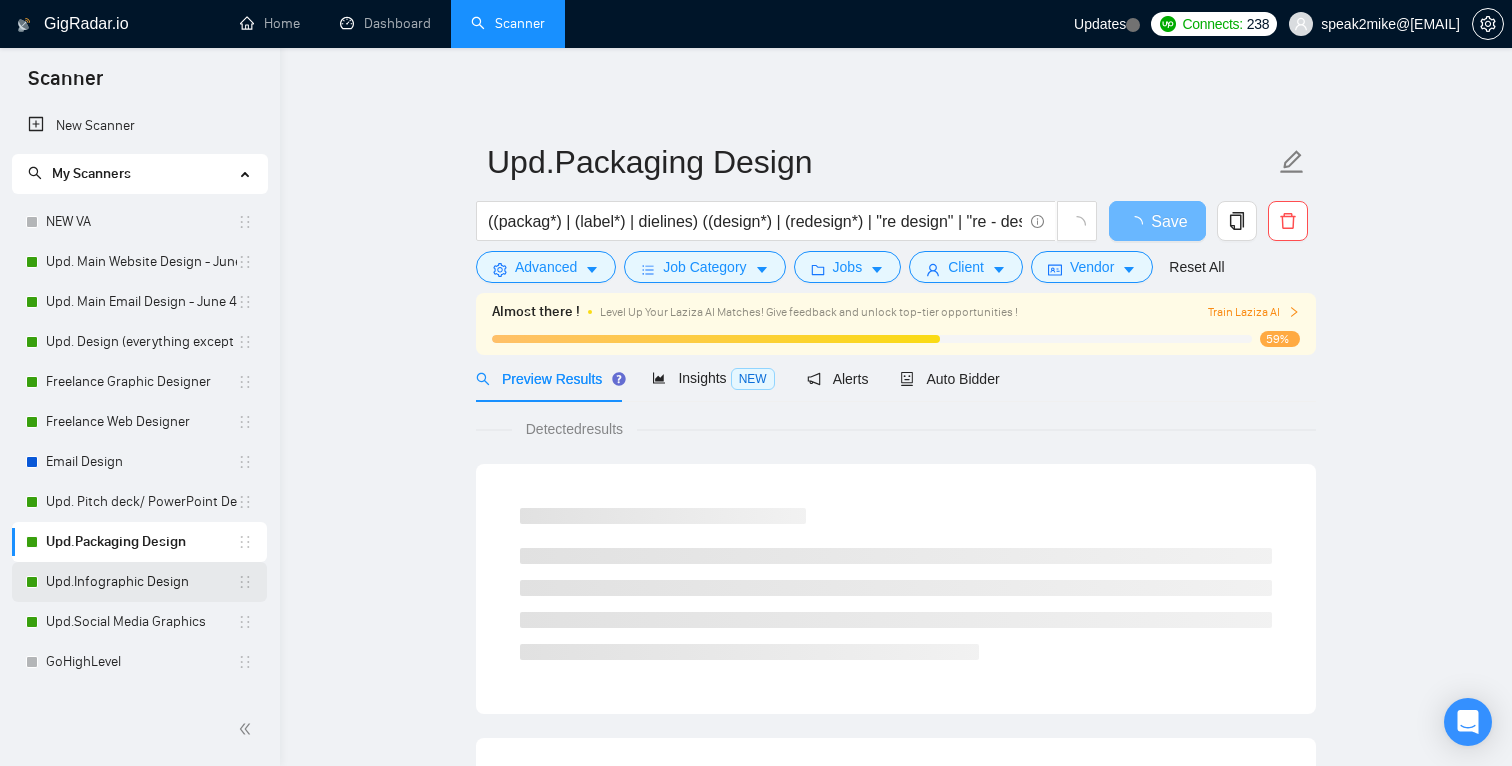 click on "Upd.Infographic Design" at bounding box center [141, 582] 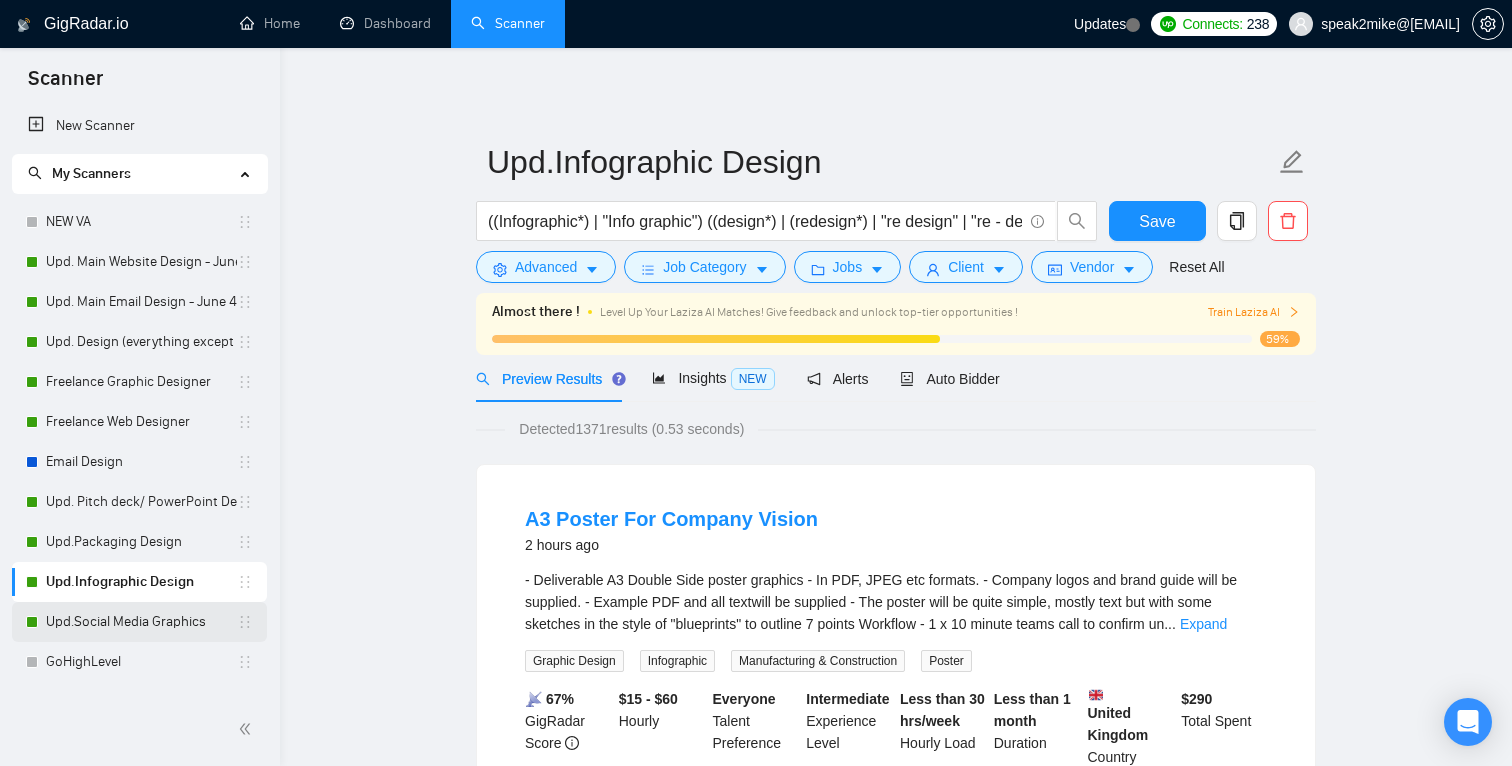 click on "Upd.Social Media Graphics" at bounding box center (141, 622) 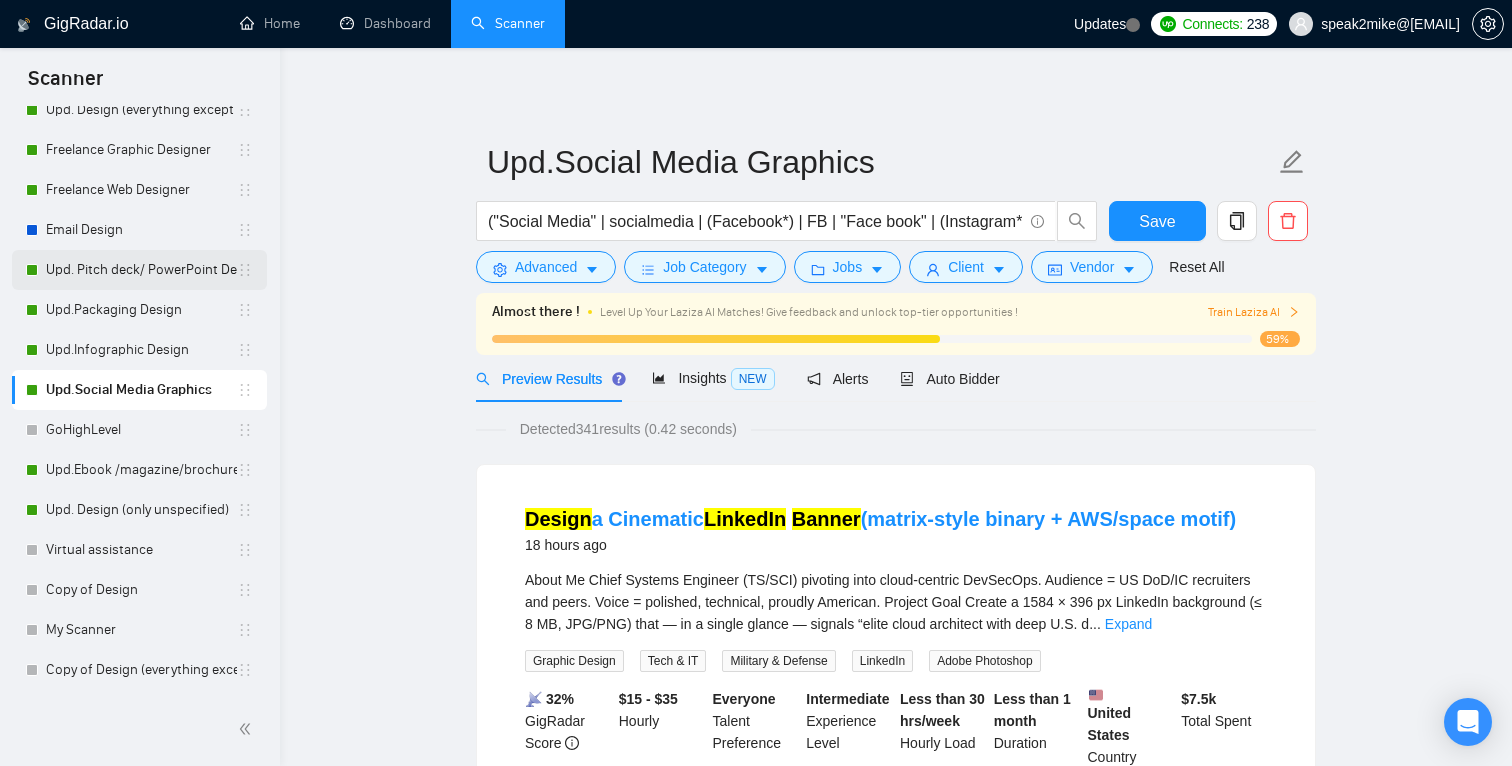 scroll, scrollTop: 253, scrollLeft: 0, axis: vertical 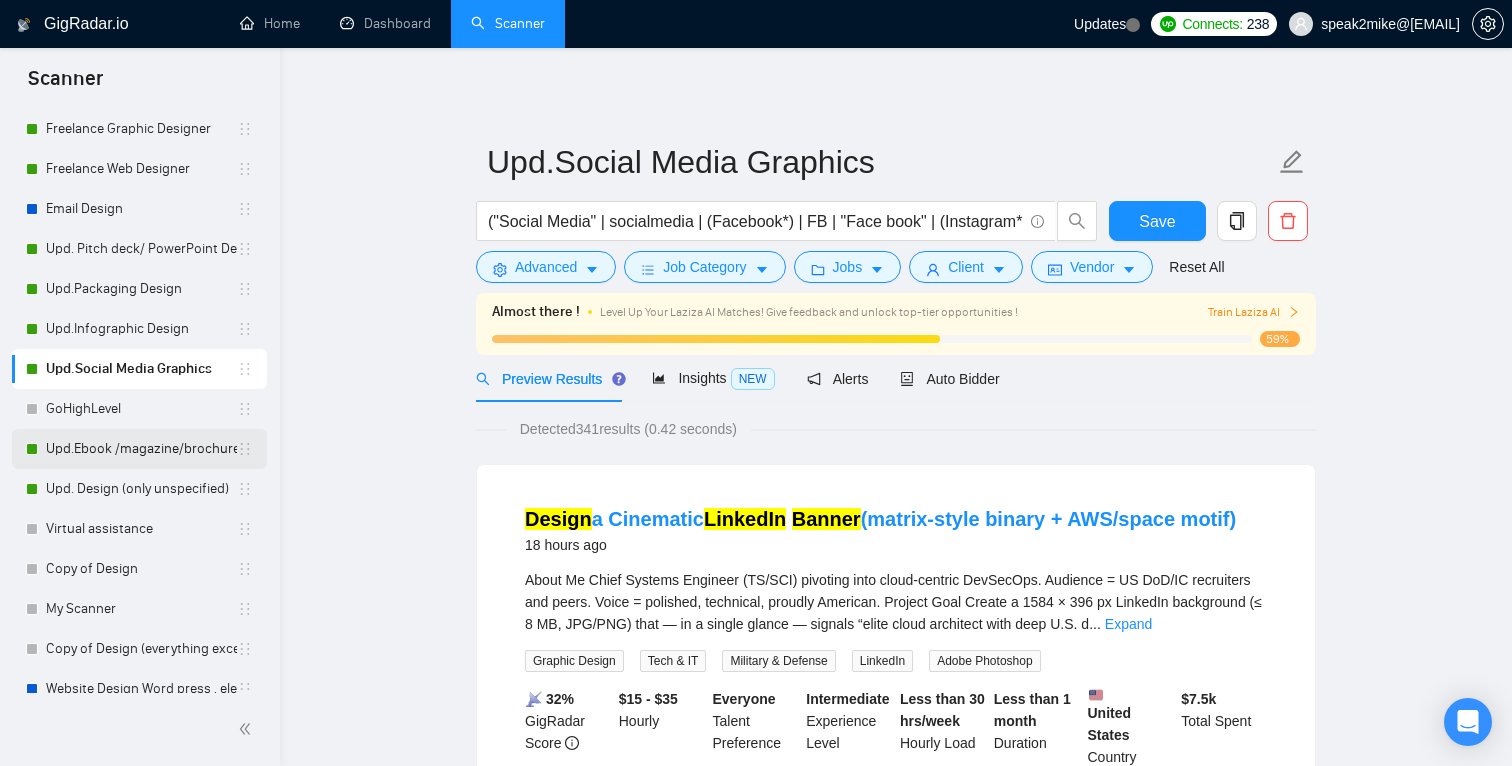 click on "Upd.Ebook /magazine/brochure" at bounding box center (141, 449) 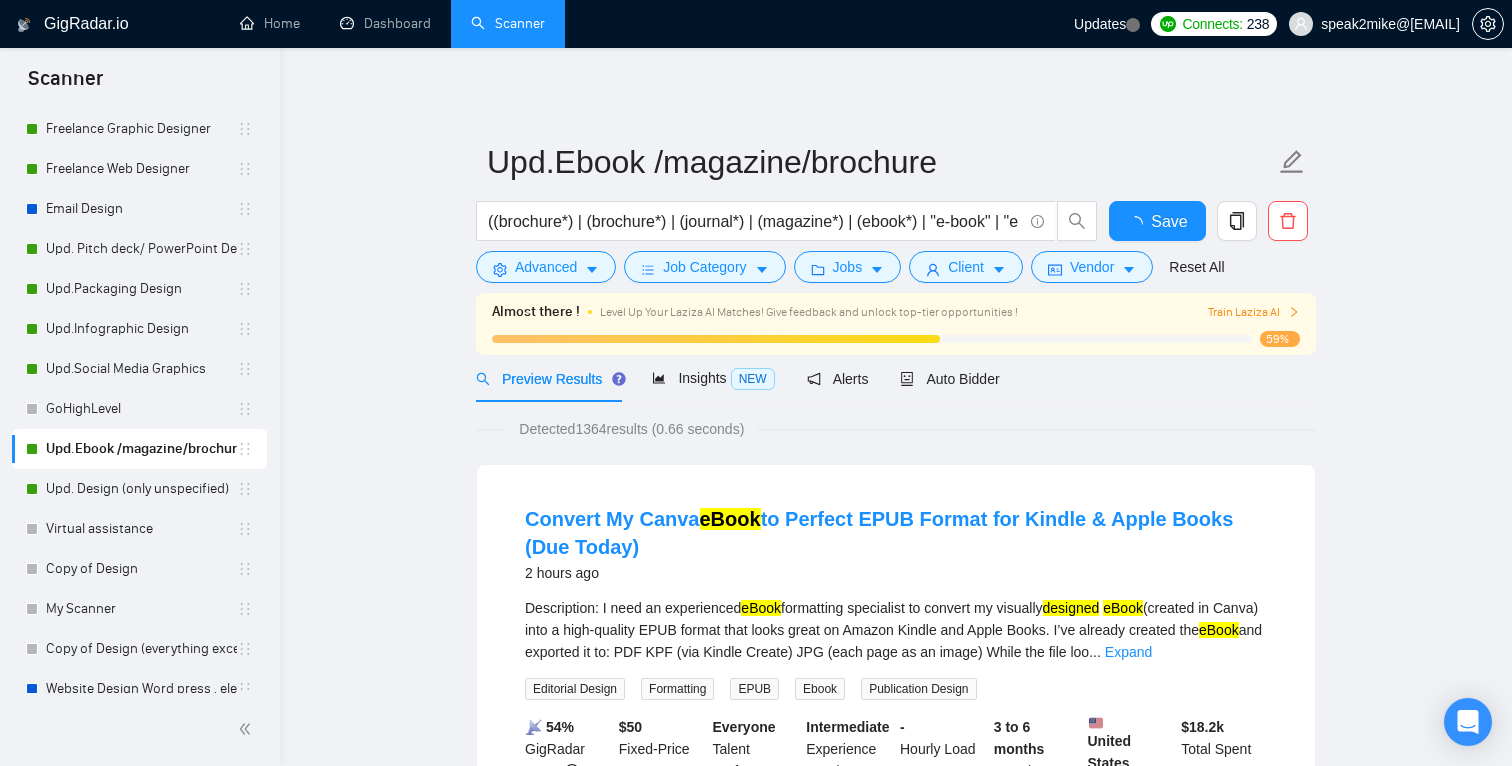click on "Upd.Ebook /magazine/brochure ((brochure*) | (brochure*) | (journal*) | (magazine*) | (ebook*) | "e-book" | "e - book" | "White paper" | (Whitepaper *)| "company profile" | "Marketing Collateral") ((design*) | (redesign*) | "re design" | "re - design") Save Advanced   Job Category   Jobs   Client   Vendor   Reset All Almost there ! Level Up Your Laziza AI Matches! Give feedback and unlock top-tier opportunities ! Train Laziza AI 59% Preview Results Insights NEW Alerts Auto Bidder Detected   1364  results   (0.66 seconds) Convert My Canva  eBook  to Perfect EPUB Format for Kindle & Apple Books (Due Today) 2 hours ago Description:
I need an experienced  eBook  formatting specialist to convert my visually  designed   eBook  (created in Canva) into a high-quality EPUB format that looks great on Amazon Kindle and Apple Books.
I’ve already created the  eBook  and exported it to:
PDF
KPF (via Kindle Create)
JPG (each page as an image)
While the file loo ... Expand Editorial Design Formatting EPUB Ebook 📡" at bounding box center [896, 2488] 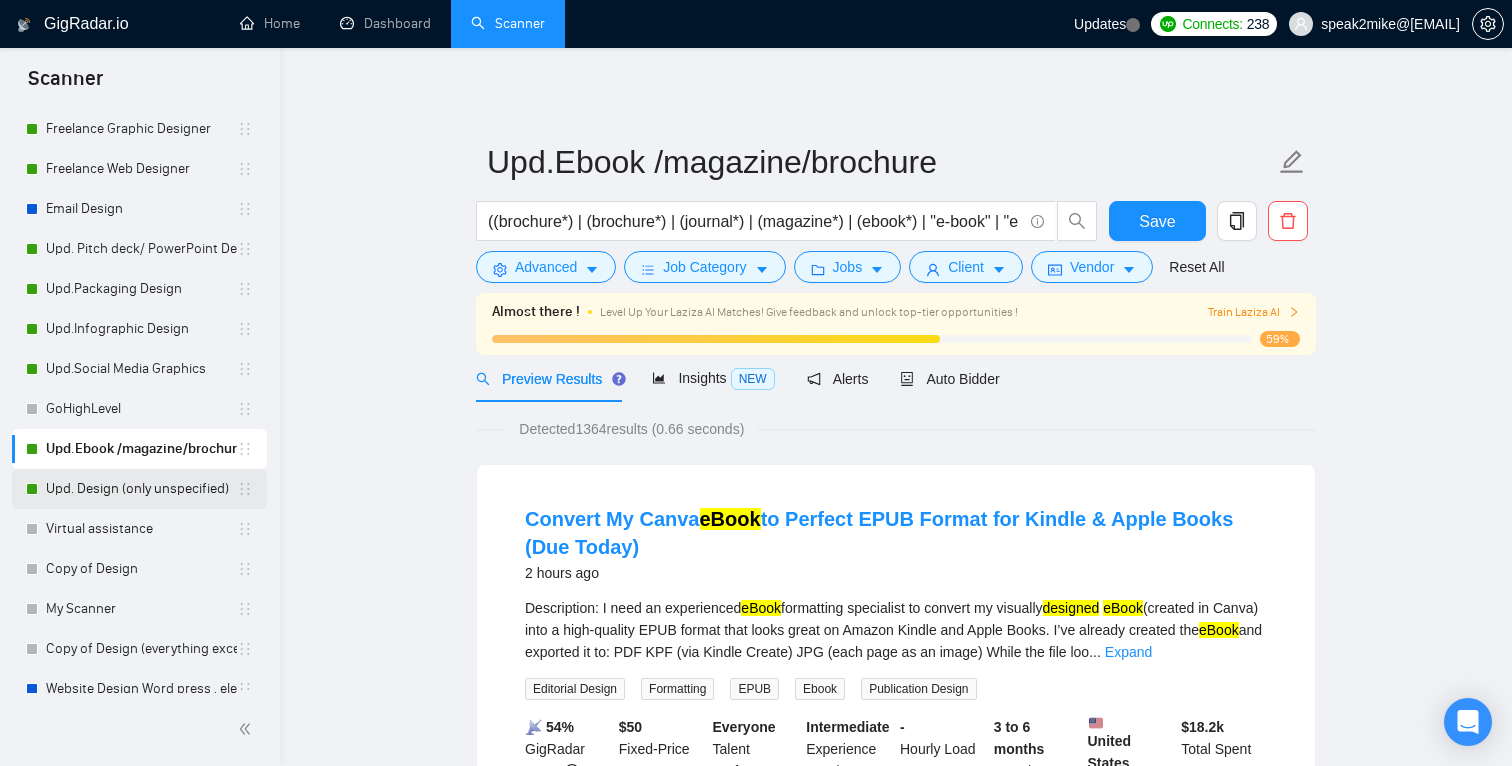 click on "Upd. Design (only unspecified)" at bounding box center [141, 489] 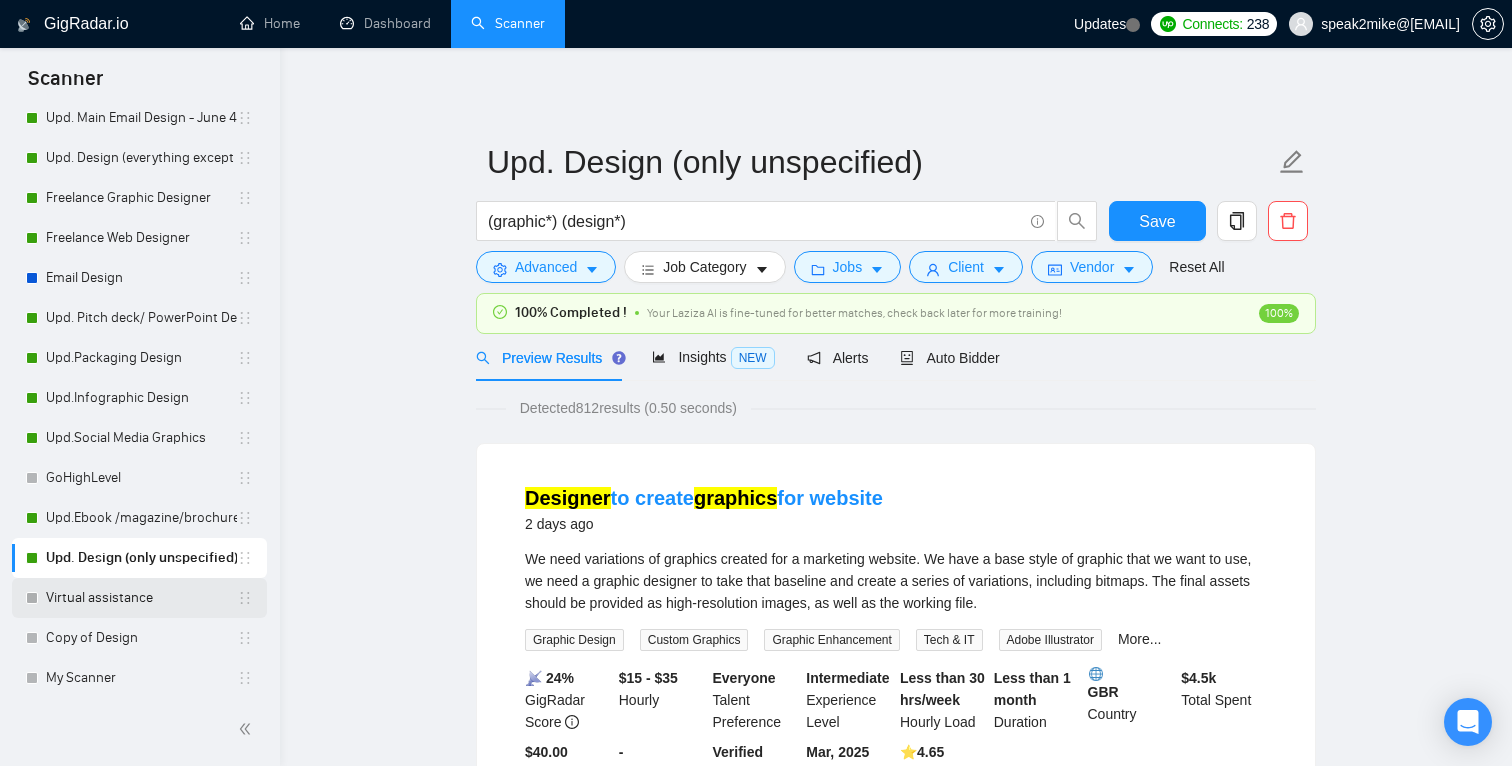scroll, scrollTop: 0, scrollLeft: 0, axis: both 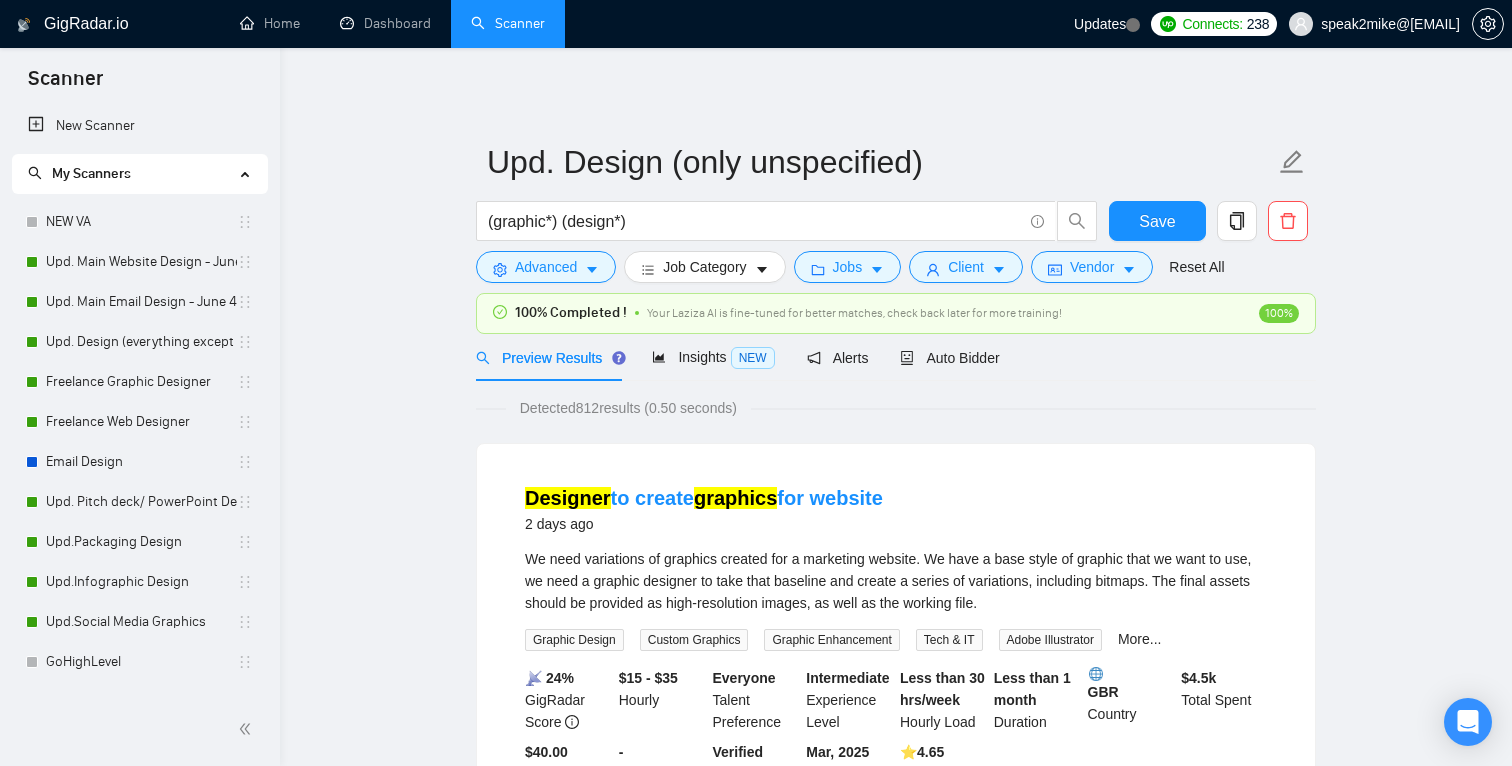 click on "Upd. Design (only unspecified) (graphic*) (design*) Save Advanced   Job Category   Jobs   Client   Vendor   Reset All 100% Completed ! Your Laziza AI is fine-tuned for better matches, check back later for more training! 100% Preview Results Insights NEW Alerts Auto Bidder Detected   812  results   (0.50 seconds) Designer  to create  graphics  for website 2 days ago We need variations of graphics created for a marketing website. We have a base style of graphic that we want to use, we need a graphic designer to take that baseline and create a series of variations, including bitmaps.
The final assets should be provided as high-resolution images, as  well as the working file. Graphic Design Custom Graphics Graphic Enhancement Tech & IT Adobe Illustrator More... 📡   24% GigRadar Score   $15 - $35 Hourly Everyone Talent Preference Intermediate Experience Level Less than 30 hrs/week Hourly Load Less than 1 month Duration   GBR Country $ 4.5k Total Spent $40.00 Avg Rate Paid - Company Size Verified Mar, 2025 4.65" at bounding box center [896, 2471] 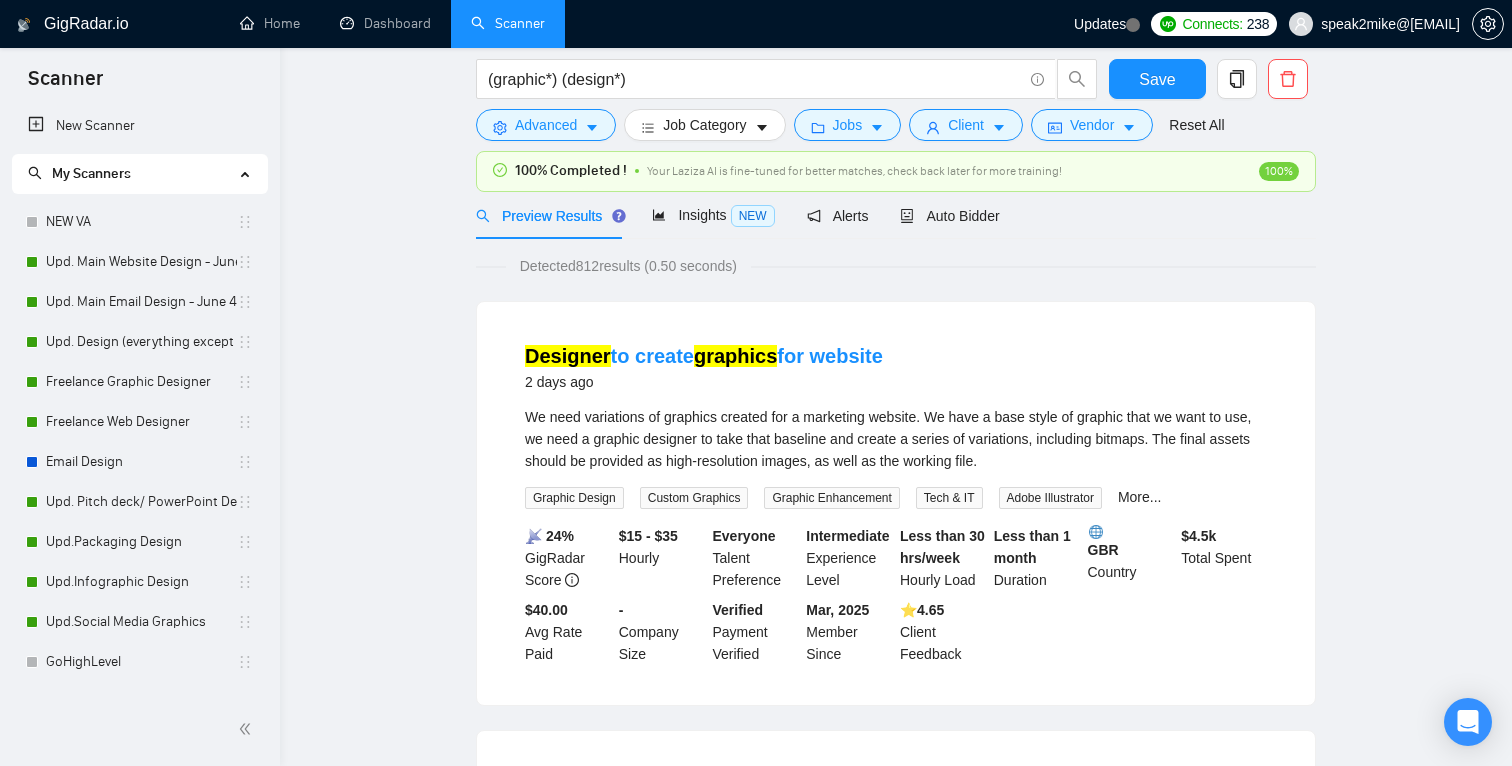scroll, scrollTop: 0, scrollLeft: 0, axis: both 